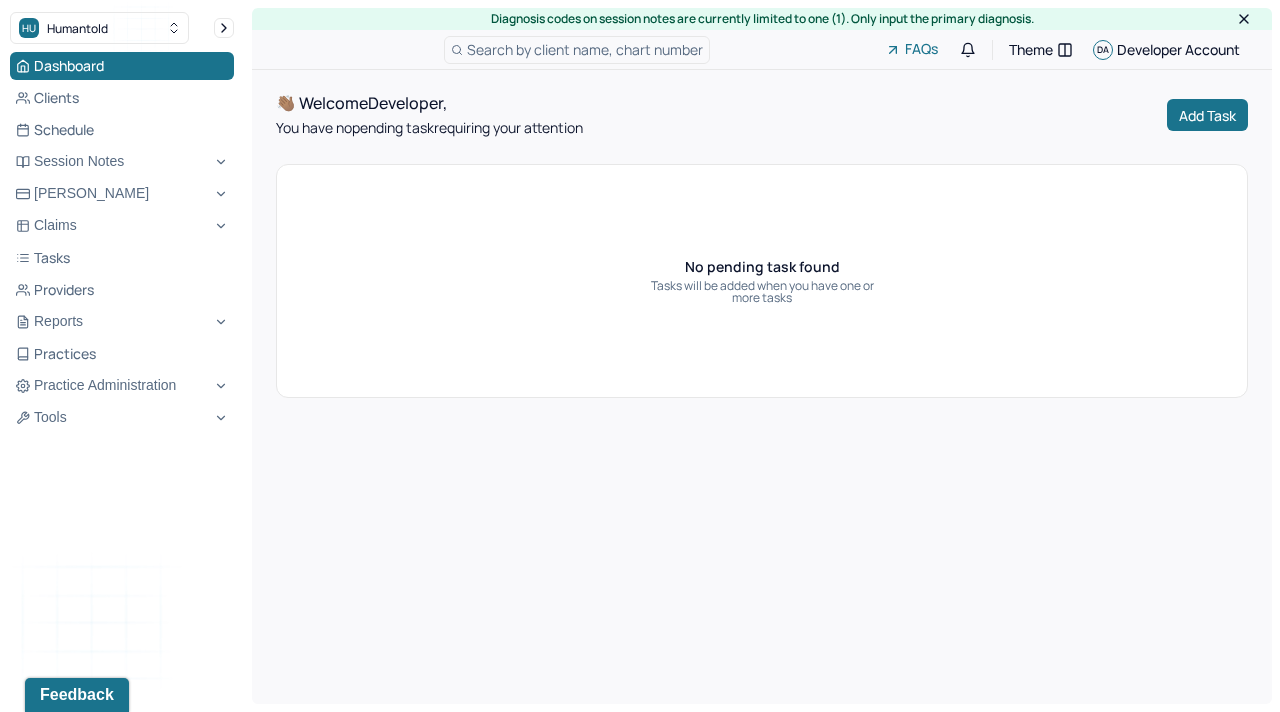 scroll, scrollTop: 0, scrollLeft: 0, axis: both 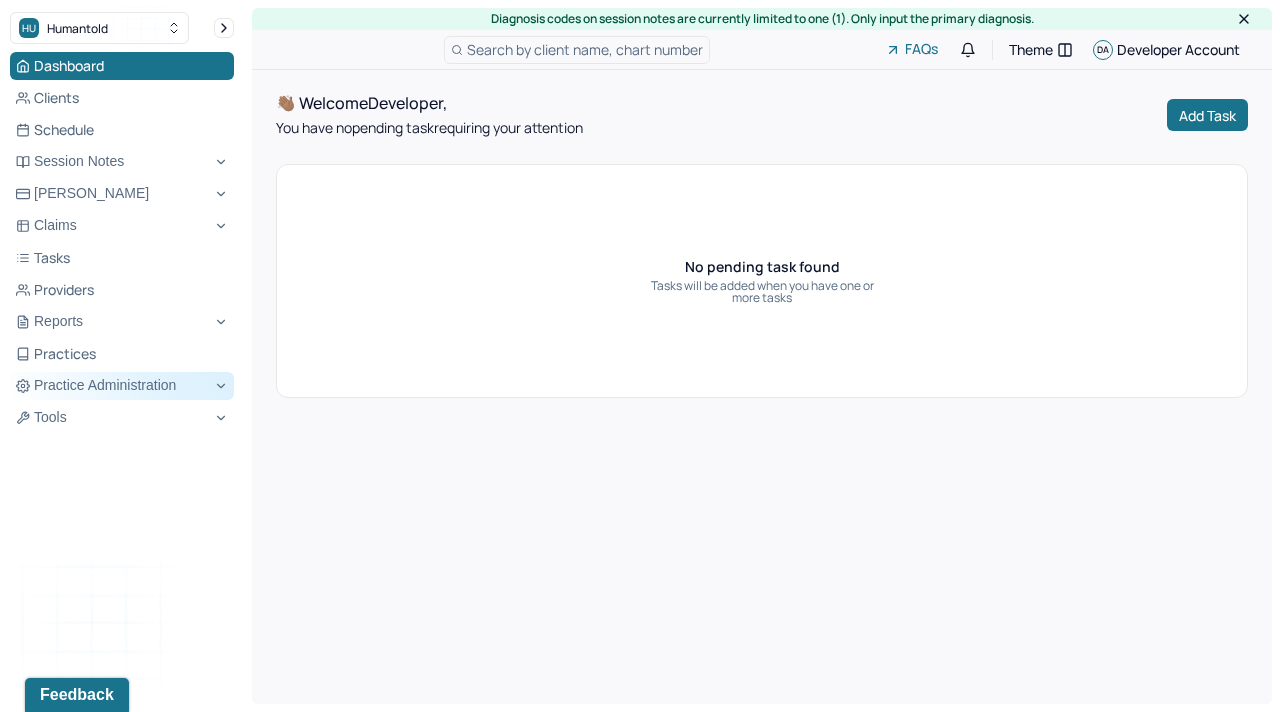 click on "Practice Administration" at bounding box center [122, 386] 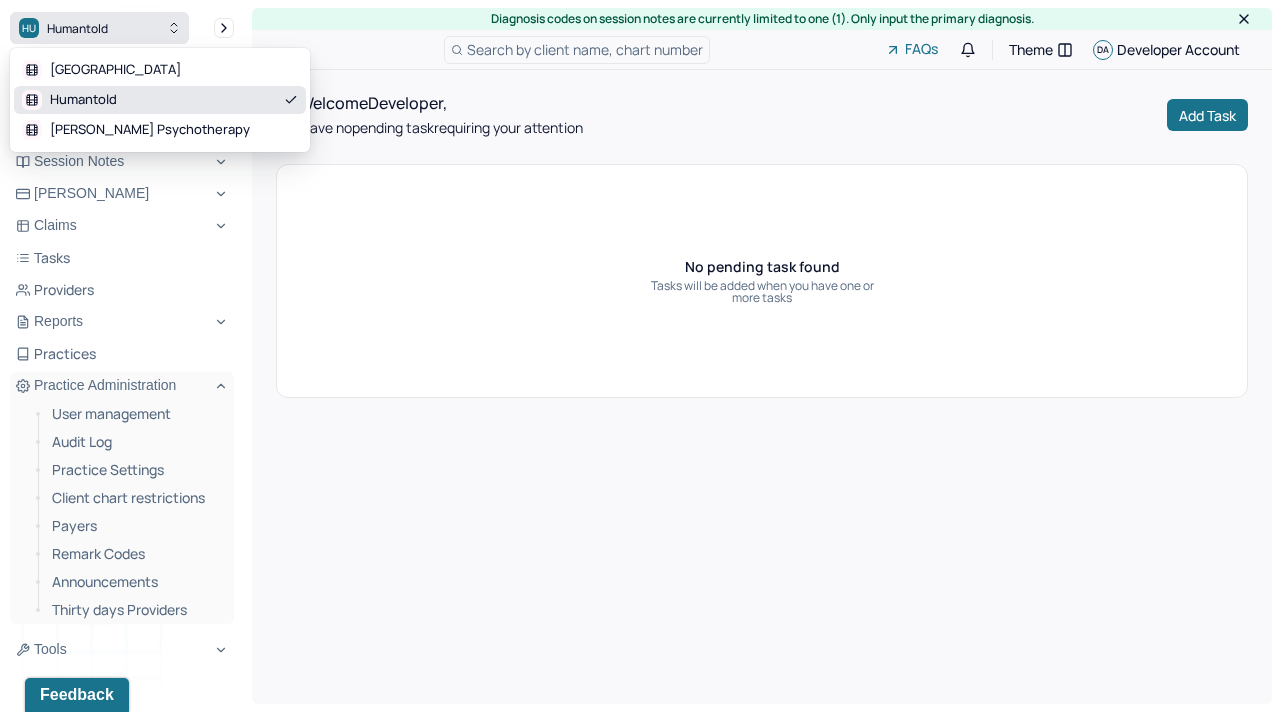 click on "Humantold" at bounding box center (77, 28) 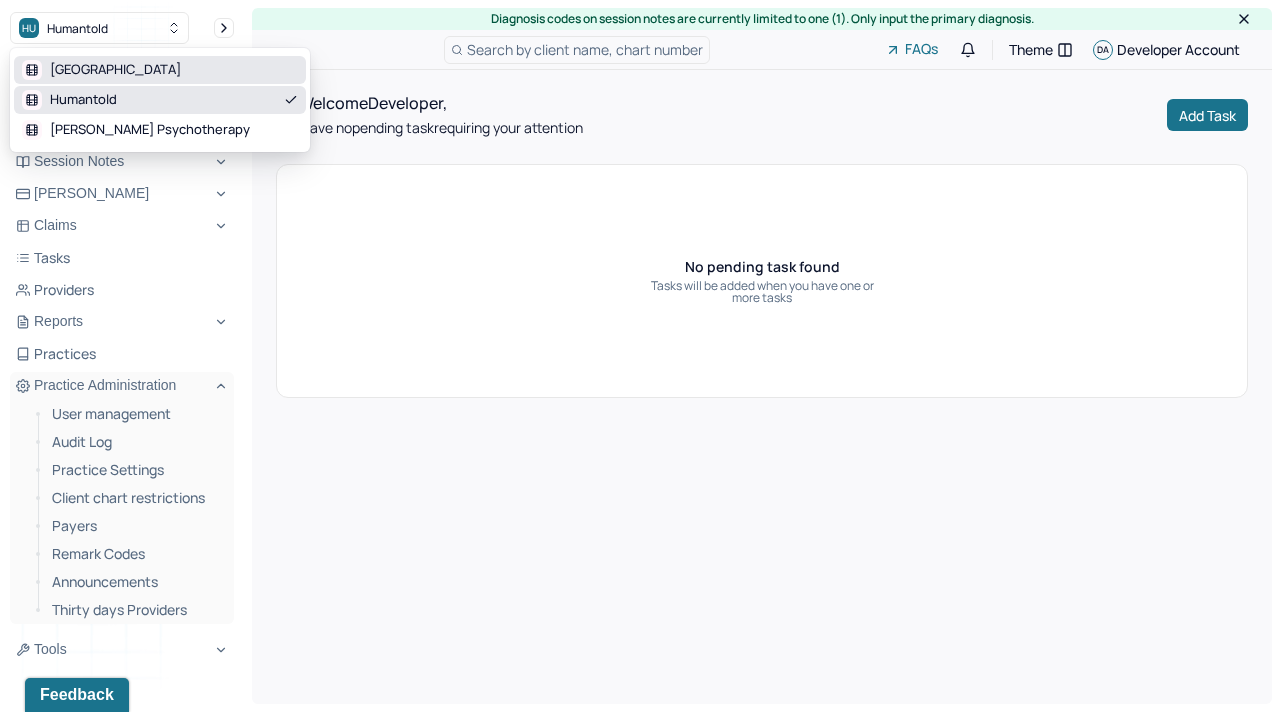 click on "Park Hill" at bounding box center [160, 70] 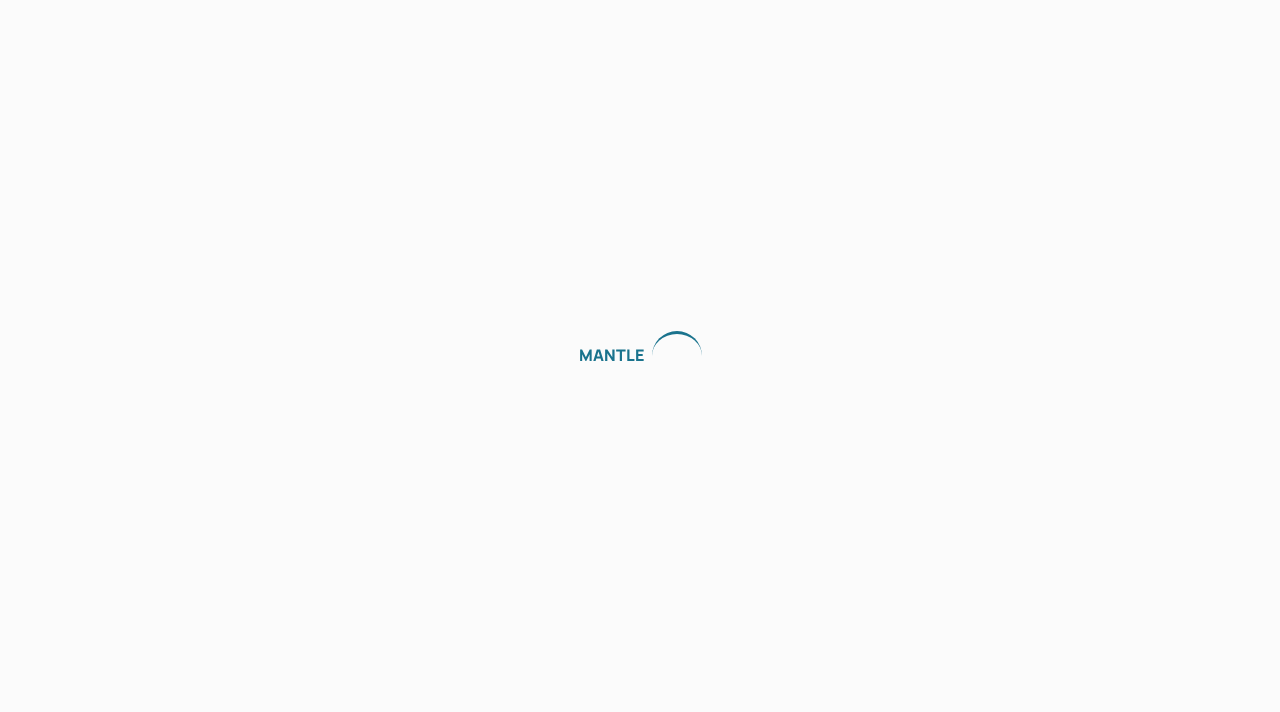 scroll, scrollTop: 0, scrollLeft: 0, axis: both 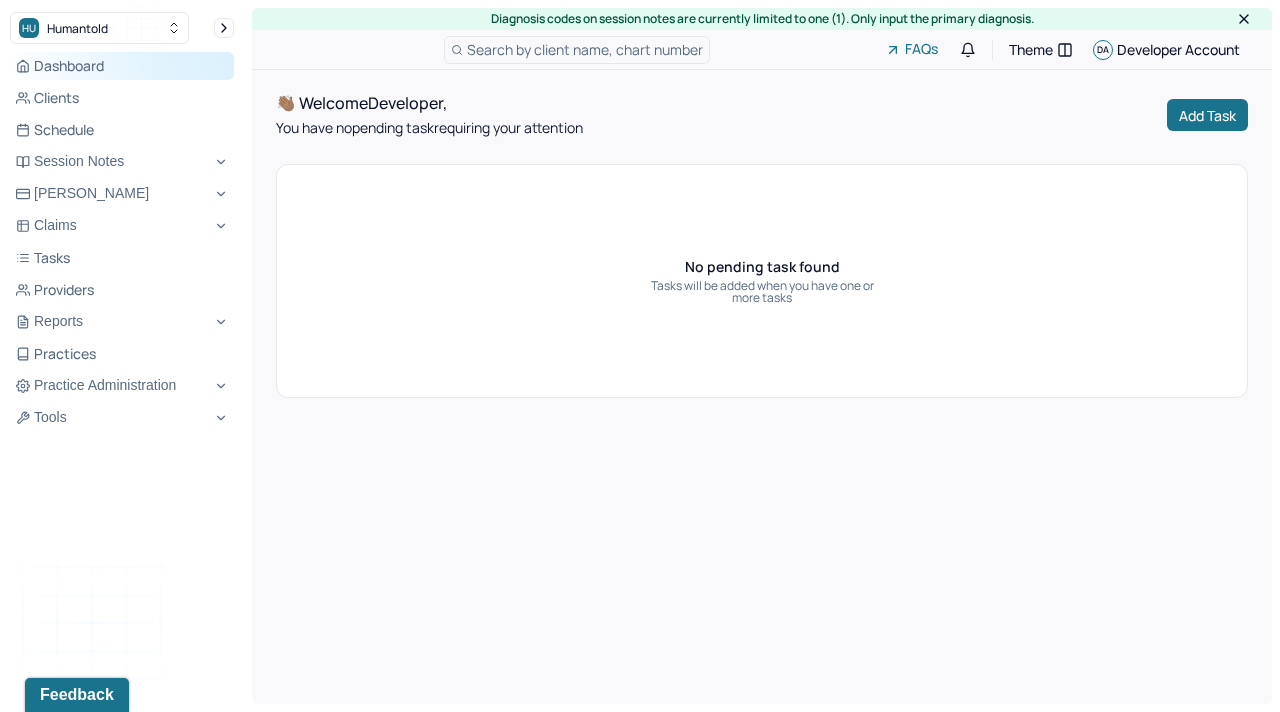 click on "Dashboard" at bounding box center [122, 66] 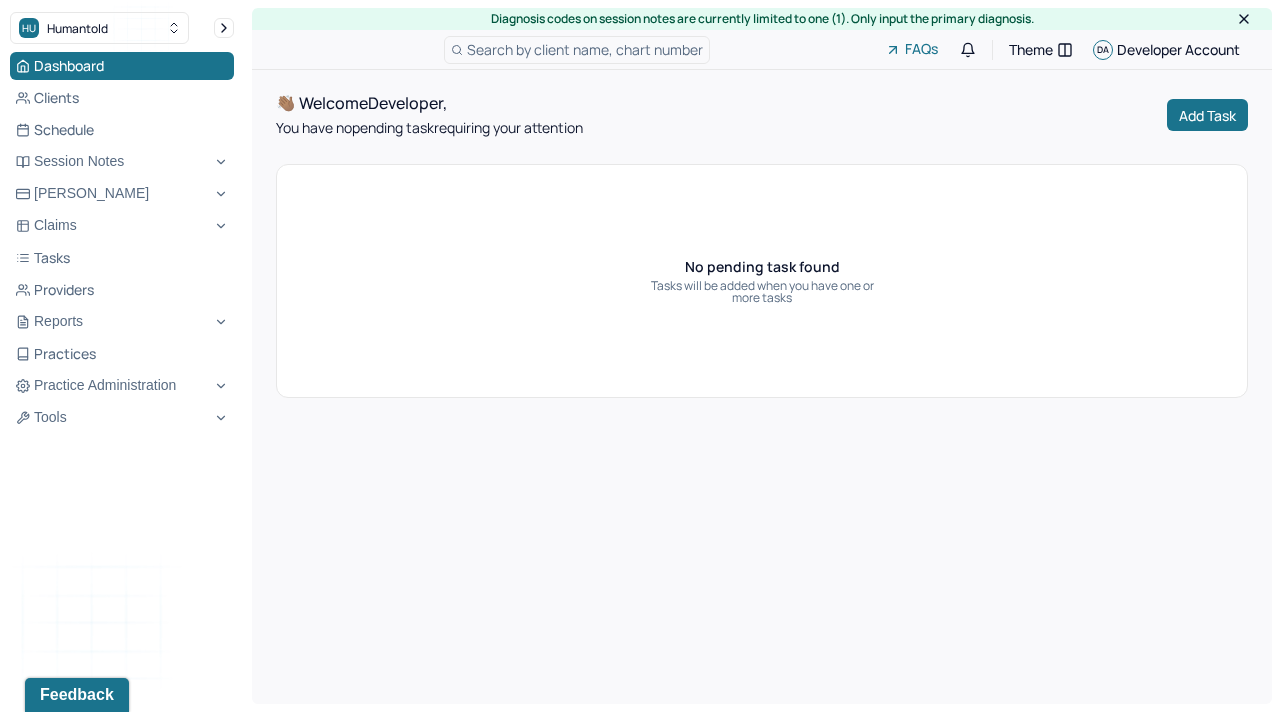 click on "Search by client name, chart number" at bounding box center [585, 49] 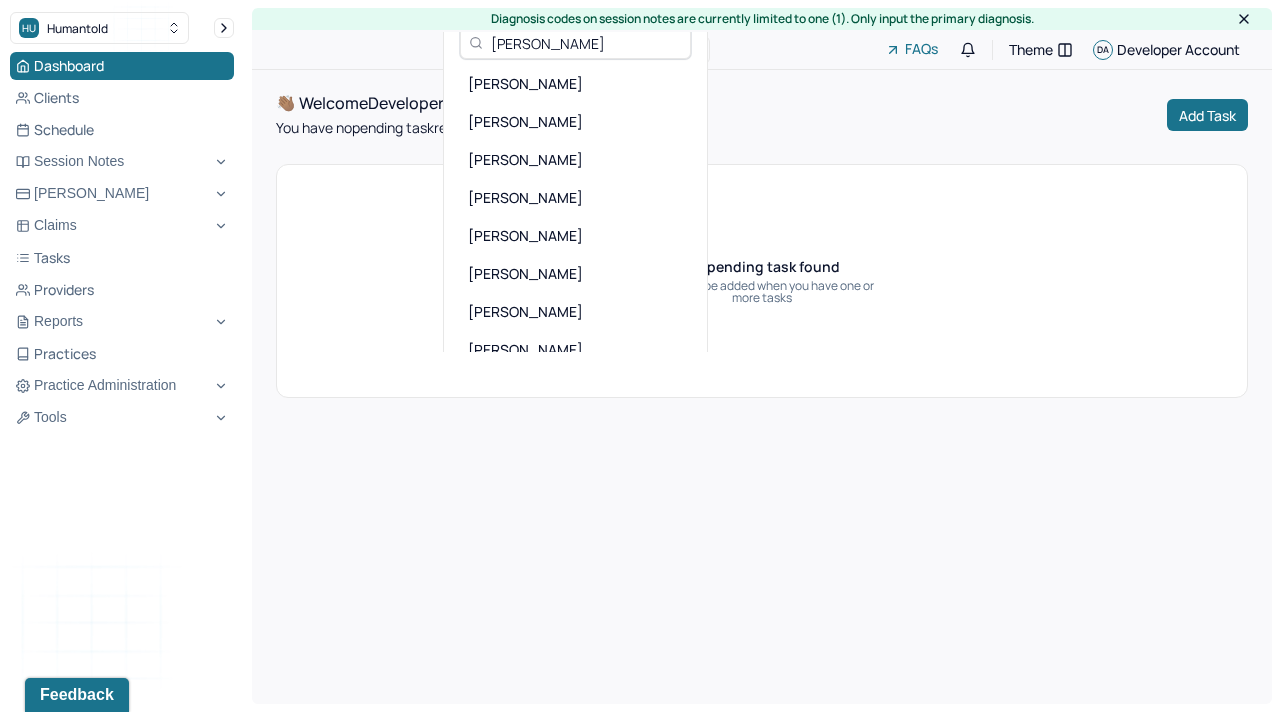 scroll, scrollTop: 0, scrollLeft: 0, axis: both 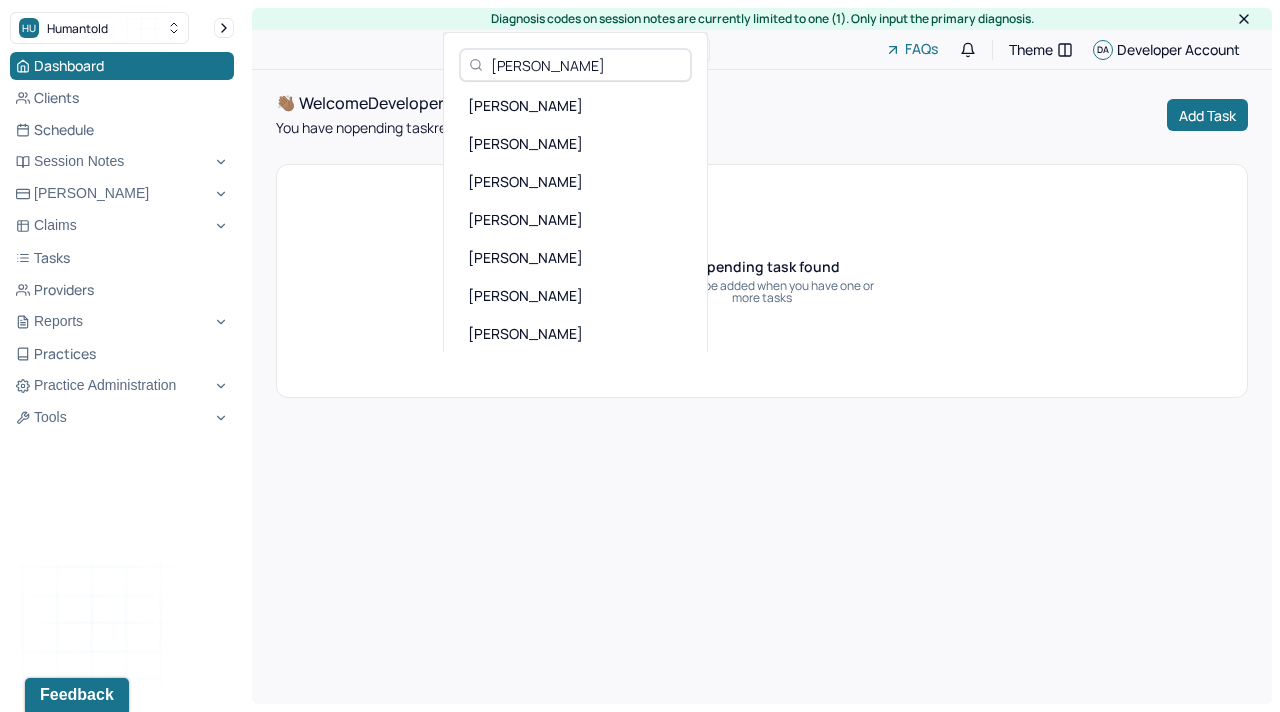 click on "[PERSON_NAME]" at bounding box center (586, 65) 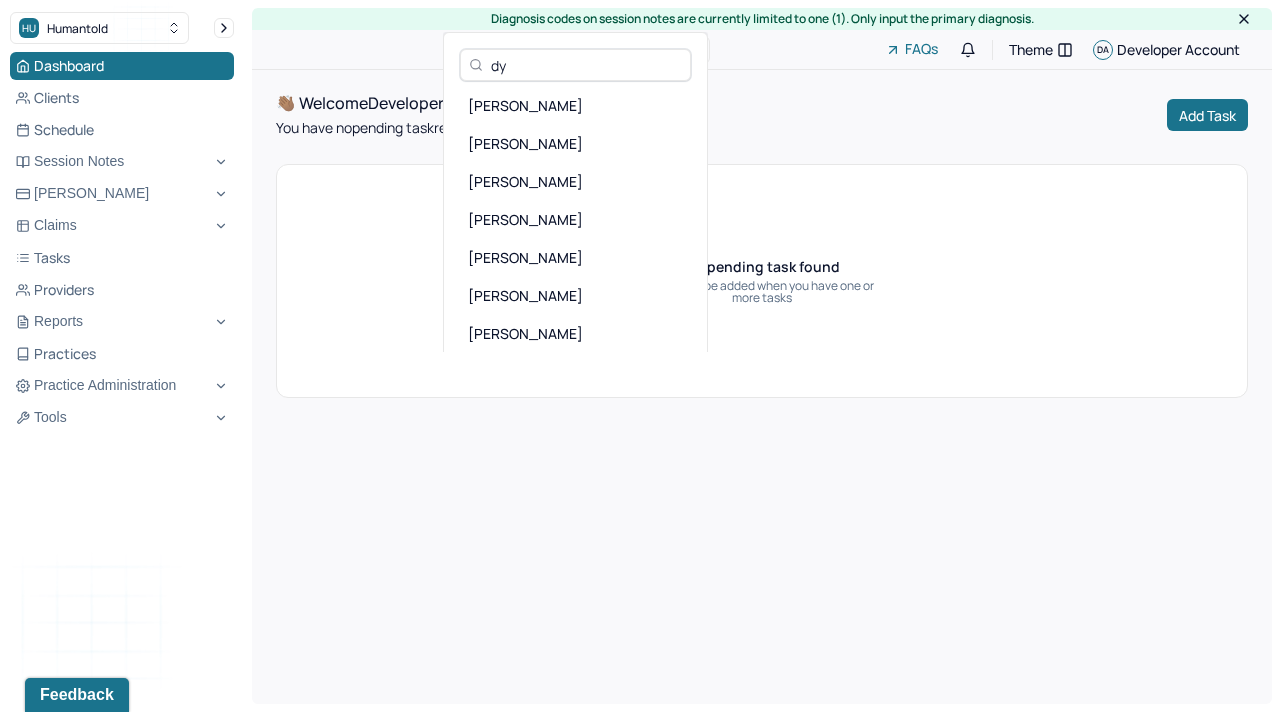 type on "d" 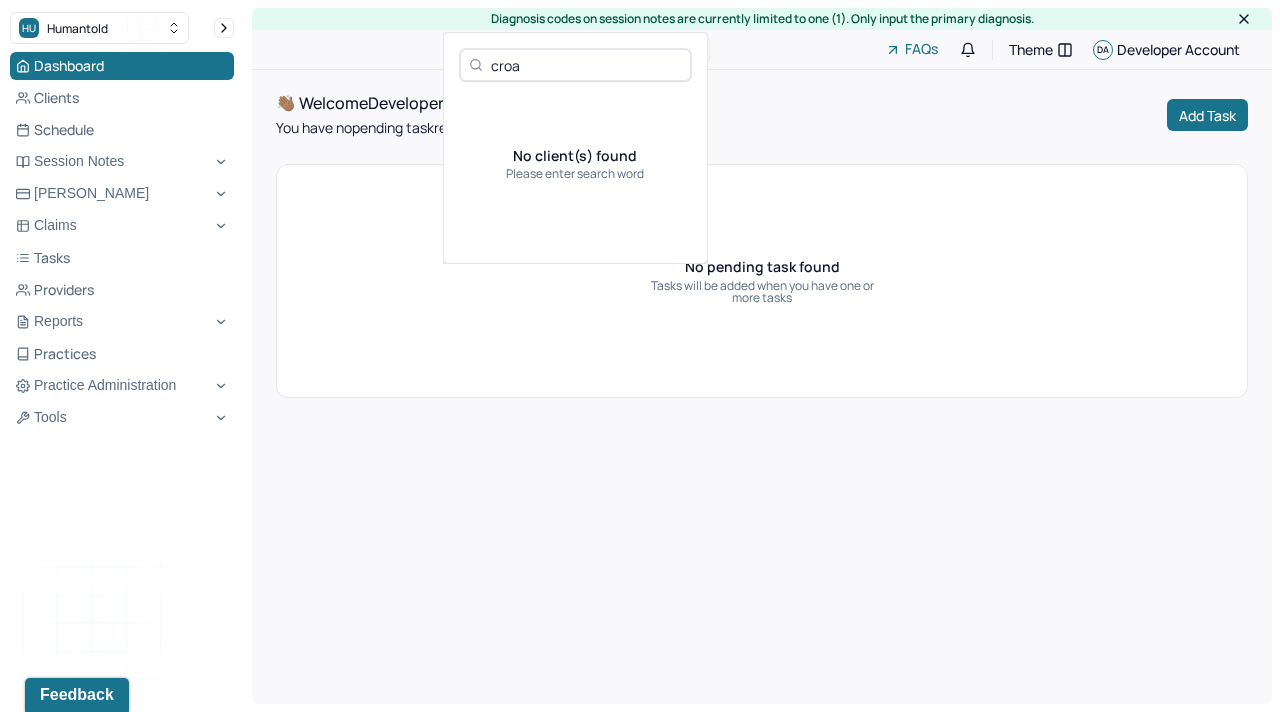 type on "croa" 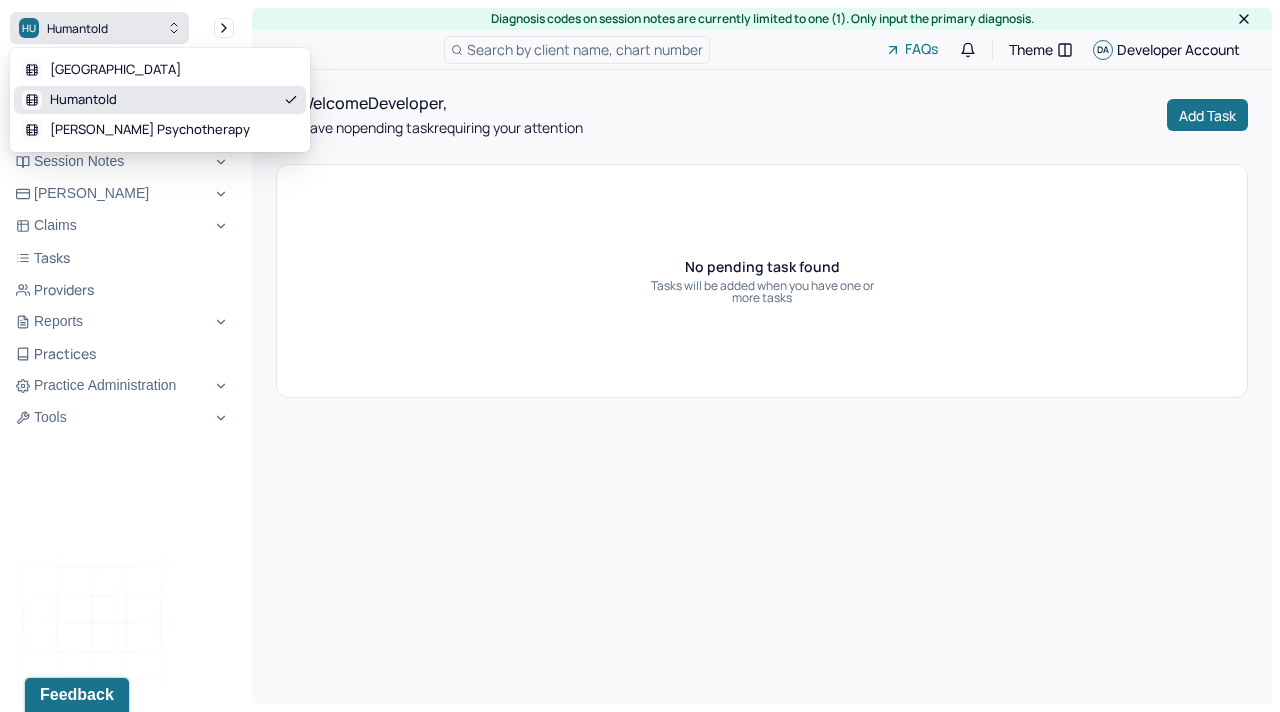click on "HU Humantold" at bounding box center [99, 28] 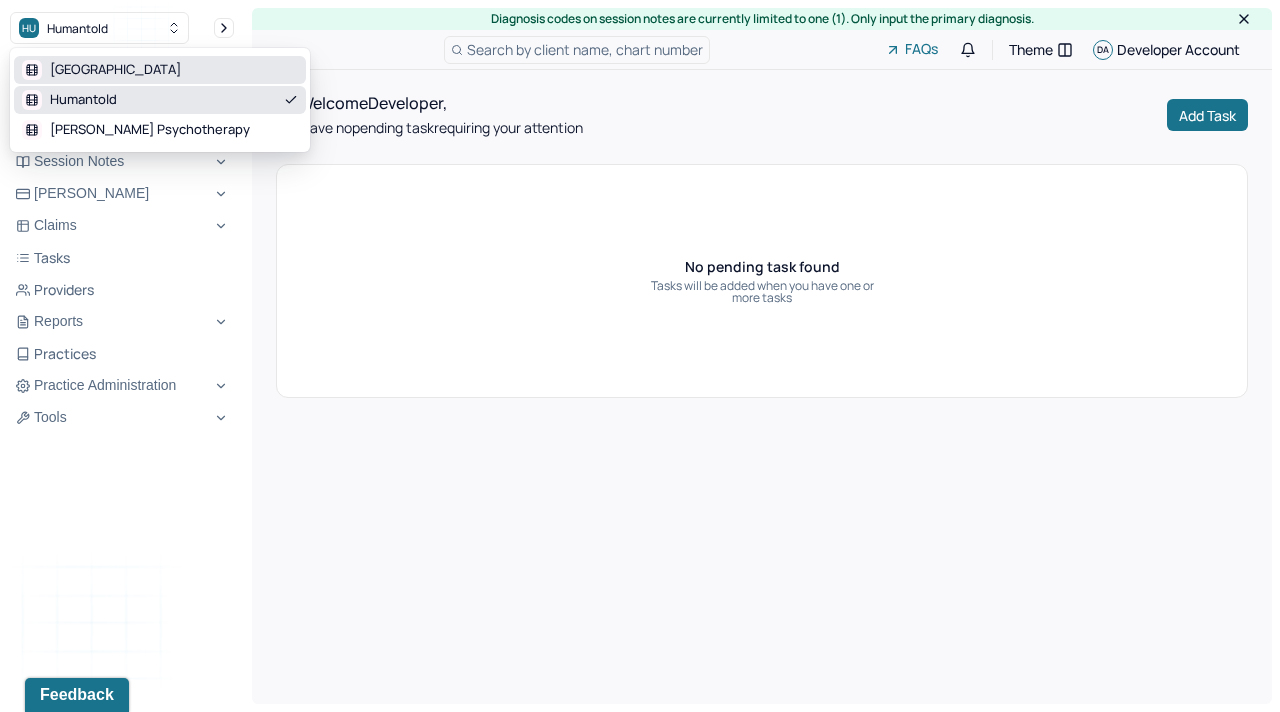 click on "Park Hill" at bounding box center (160, 70) 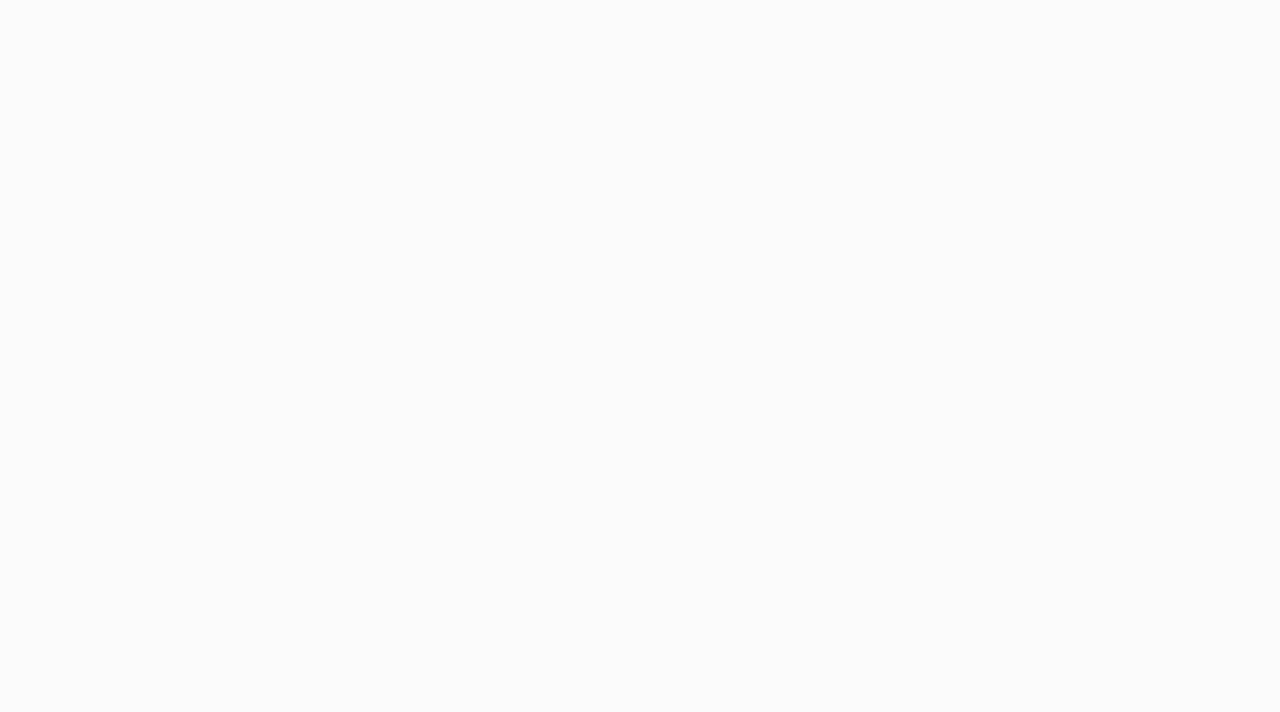 scroll, scrollTop: 0, scrollLeft: 0, axis: both 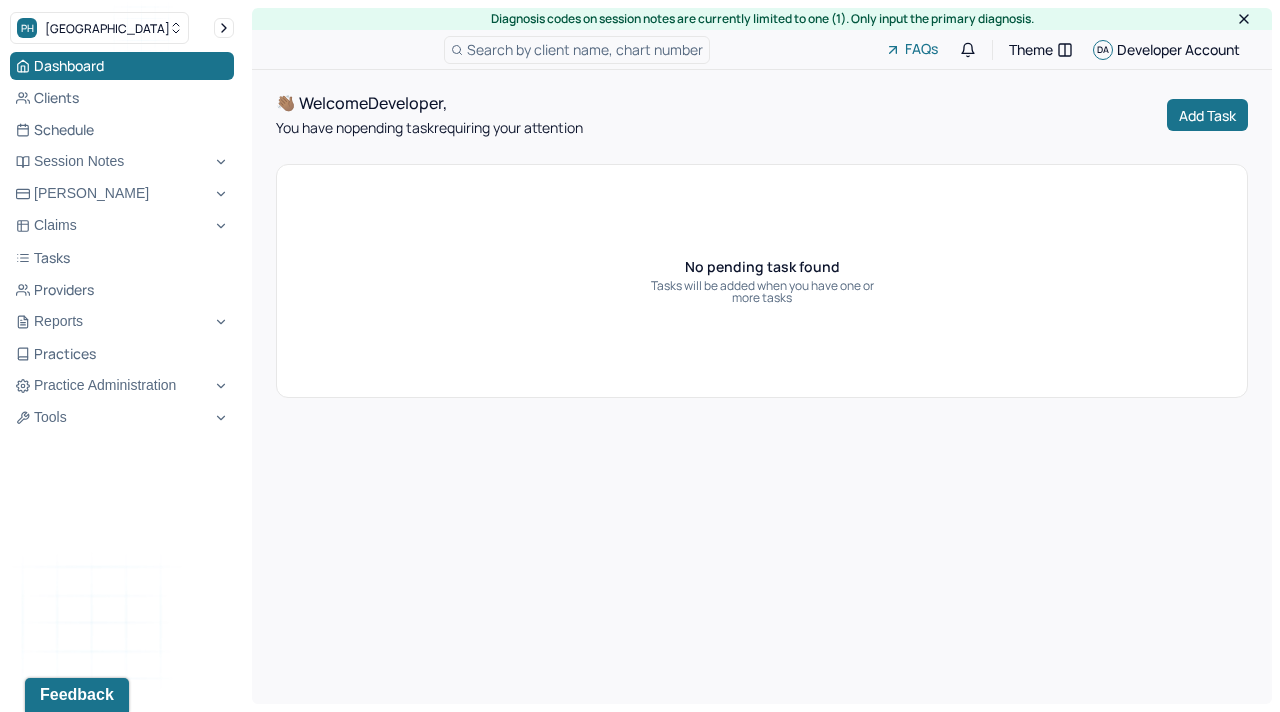 click on "Search by client name, chart number" at bounding box center [585, 49] 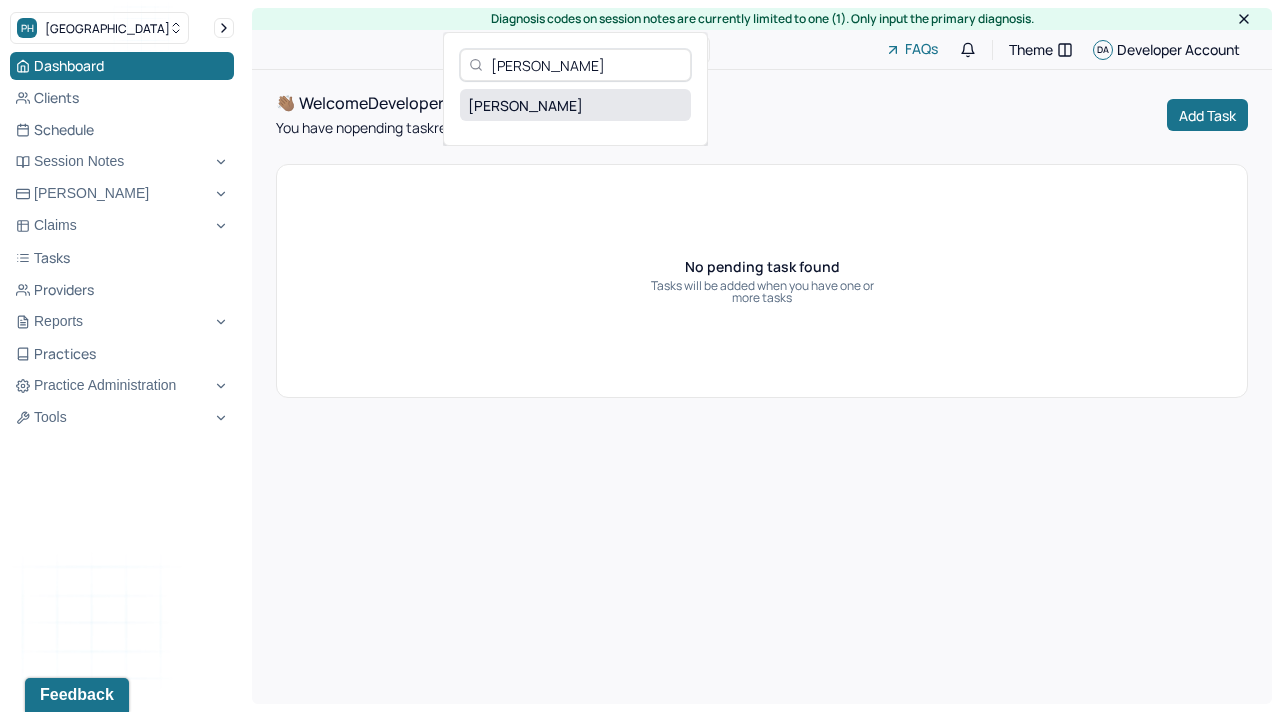 type on "[PERSON_NAME]" 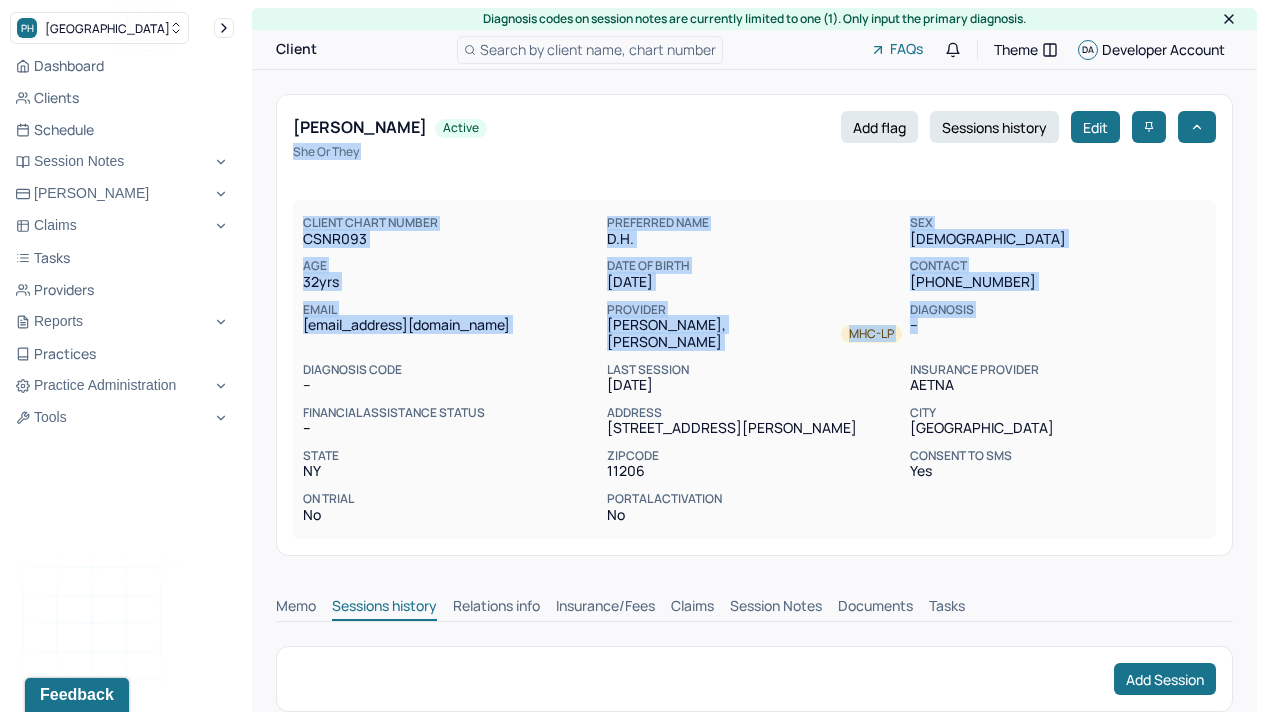scroll, scrollTop: 29, scrollLeft: 0, axis: vertical 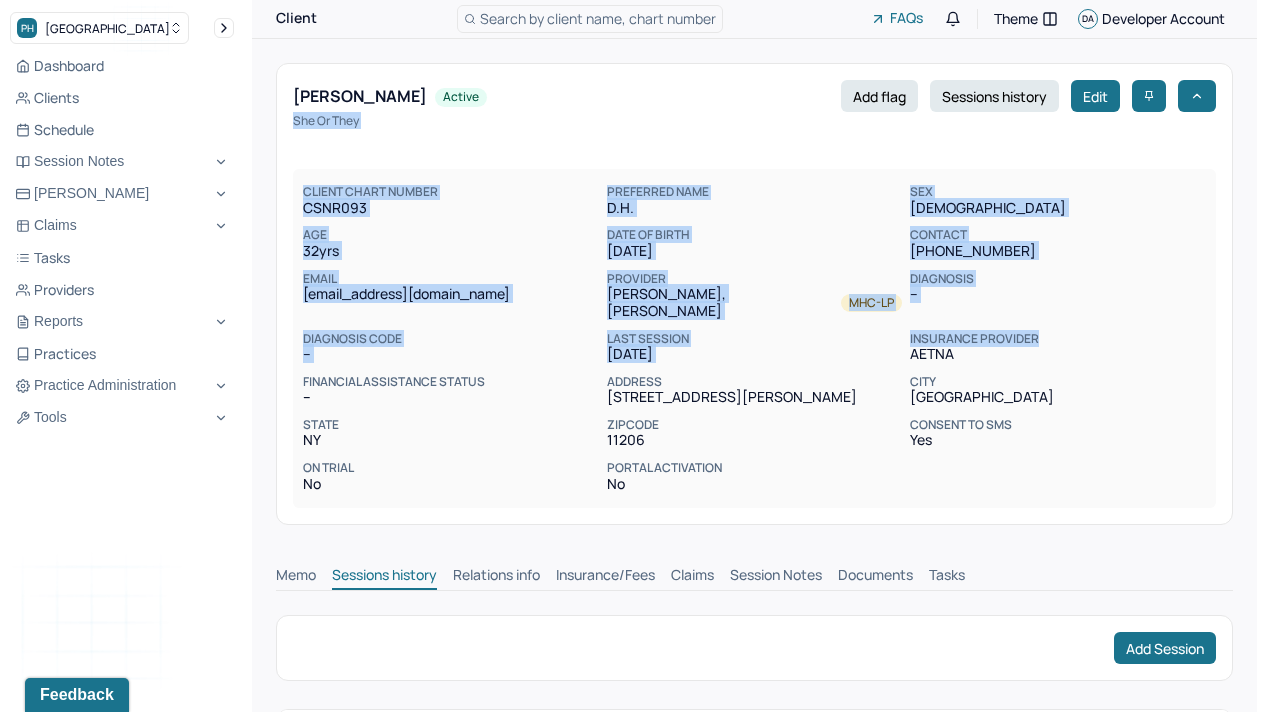 drag, startPoint x: 1279, startPoint y: 130, endPoint x: 1277, endPoint y: 313, distance: 183.01093 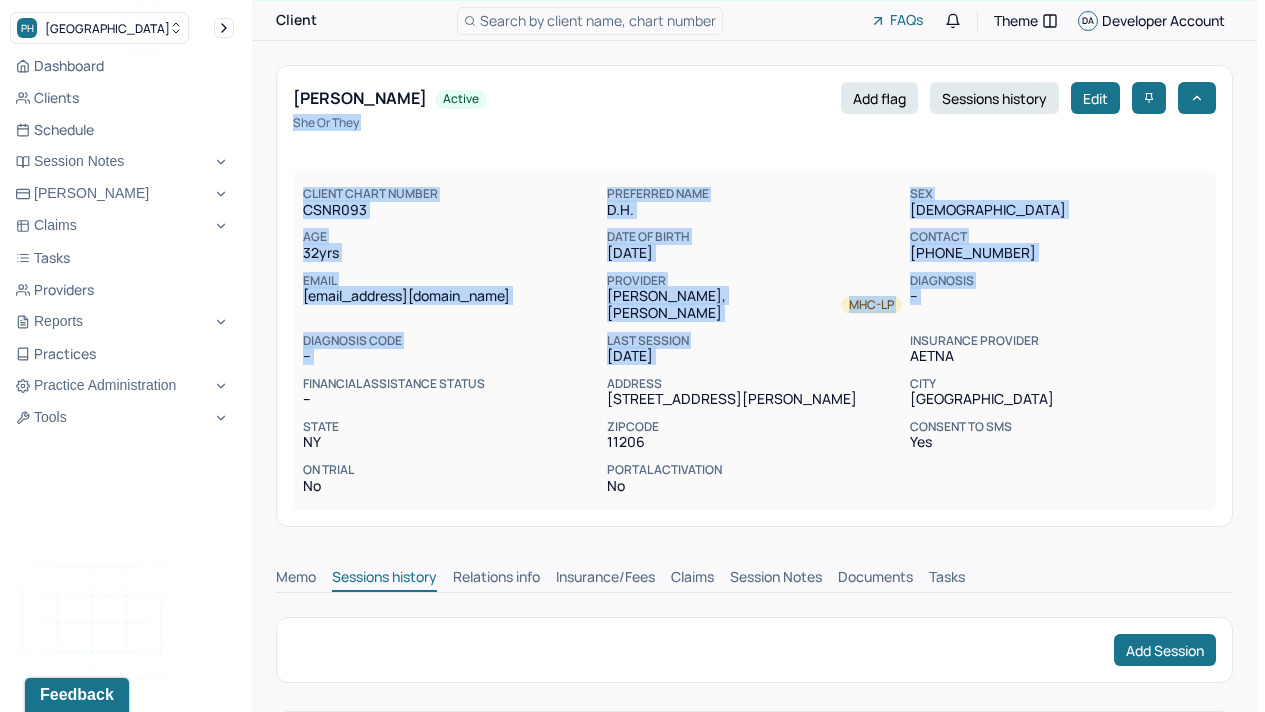 scroll, scrollTop: 0, scrollLeft: 0, axis: both 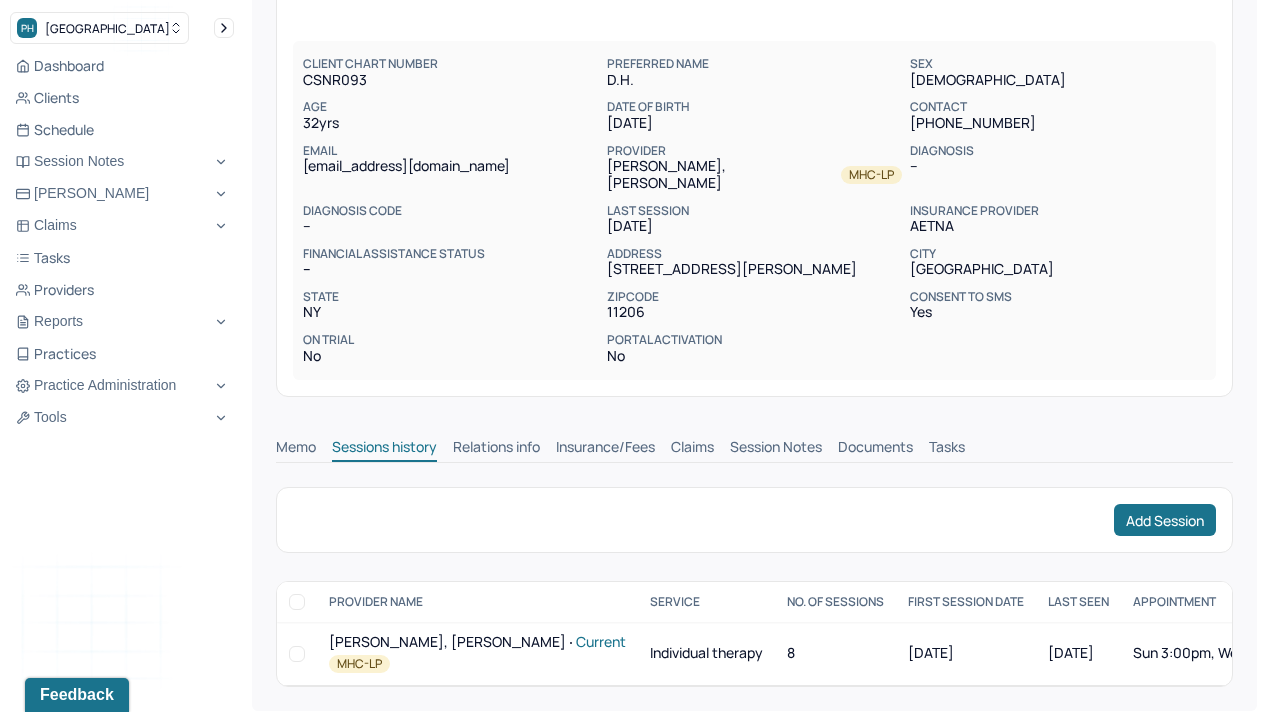 click on "CROASDILL, DYLAN active Add flag Sessions history Edit she or they CLIENT CHART NUMBER CSNR093 PREFERRED NAME D.H. SEX female AGE 32  yrs DATE OF BIRTH 04/22/1993  CONTACT (734) 604-0761 EMAIL croasdyll@gmail.com PROVIDER MADELAINE, BUKIET MADS MHC-LP DIAGNOSIS -- DIAGNOSIS CODE -- LAST SESSION 07/21/2025 insurance provider AETna FINANCIAL ASSISTANCE STATUS -- Address 49 Bogart Ave, Apt 35 City Brooklyn State NY Zipcode 11206 Consent to Sms Yes On Trial No Portal Activation No Memo Sessions history Relations info Insurance/Fees Claims Session Notes Documents Tasks Add Session PROVIDER NAME service NO. OF SESSIONS FIRST SESSION DATE LAST SEEN APPOINTMENT SESSION STATUS MADELAINE, BUKIET MADS Current MHC-LP Individual therapy 8 05/22/2025 07/21/2025 Sun 3:00pm, Weekly active MADELAINE, BUKIET MADS Current MHC-LP service Individual therapy No of sessions 8 first session date 05/22/2025 last seen 07/21/2025 appointment Sun 3:00pm, Weekly session status active" at bounding box center [754, 311] 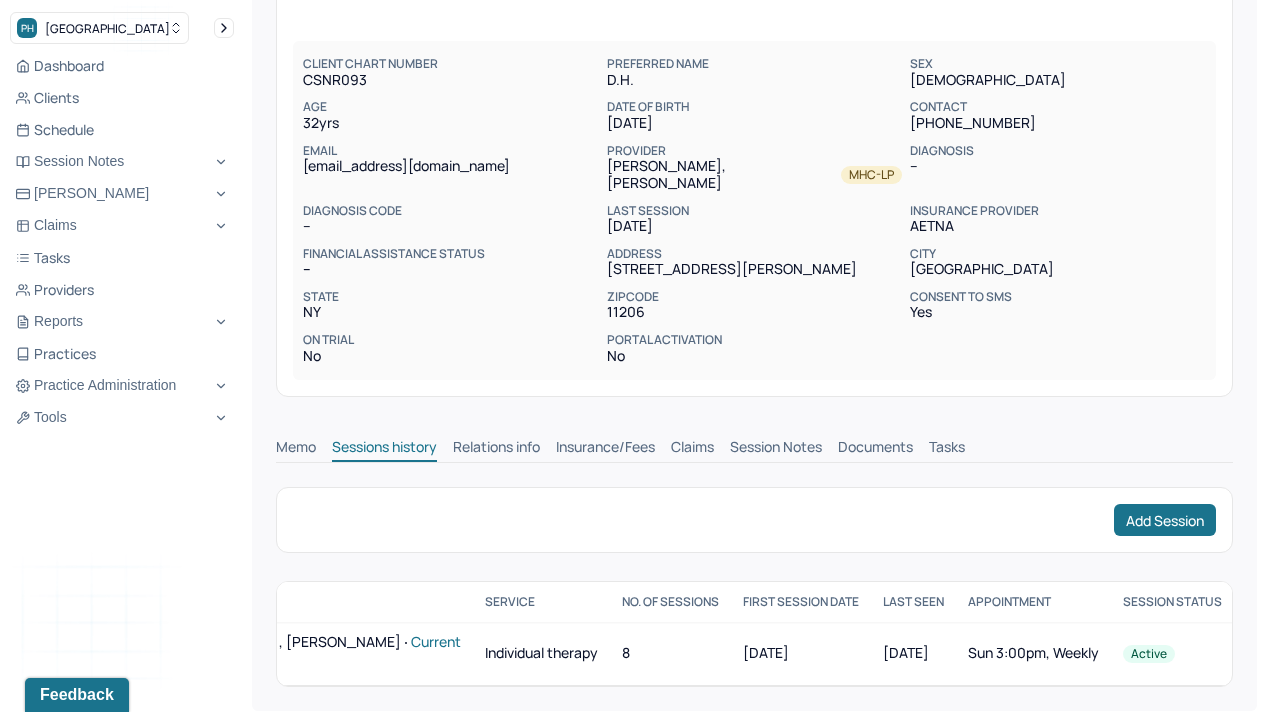click on "Session Notes" at bounding box center (776, 449) 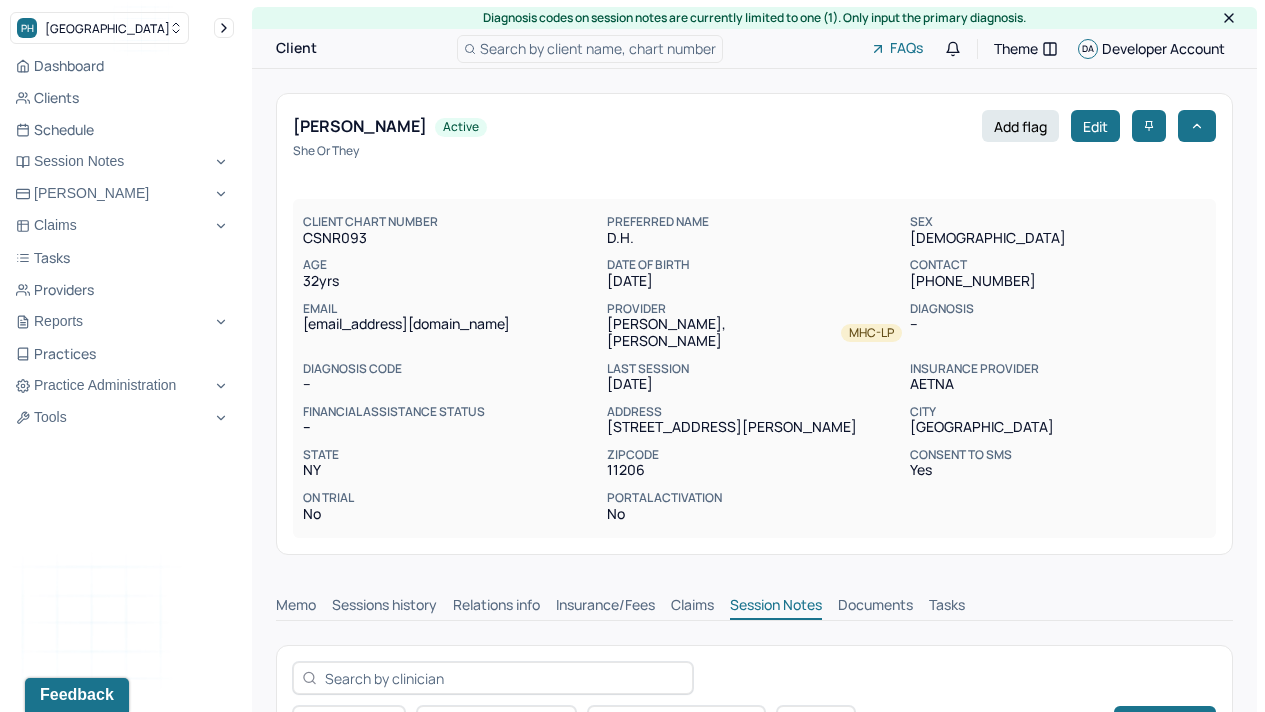 scroll, scrollTop: 0, scrollLeft: 0, axis: both 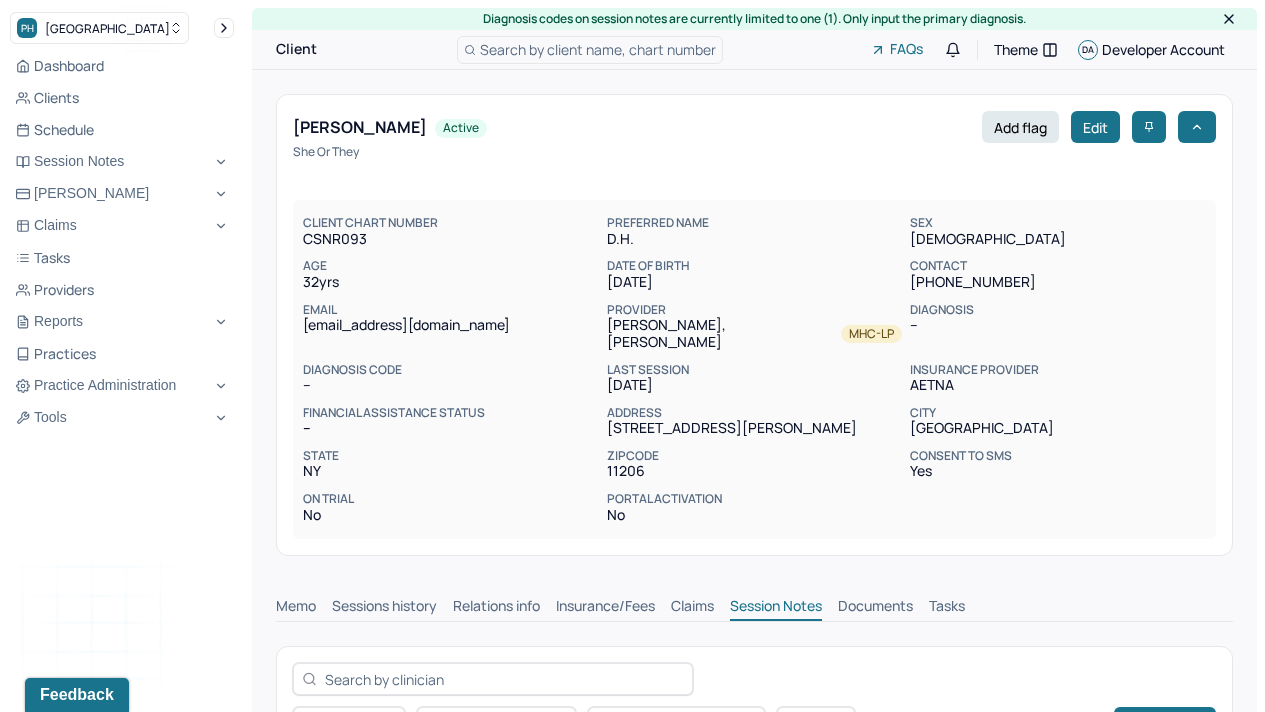 drag, startPoint x: 1279, startPoint y: 135, endPoint x: 1266, endPoint y: 167, distance: 34.539833 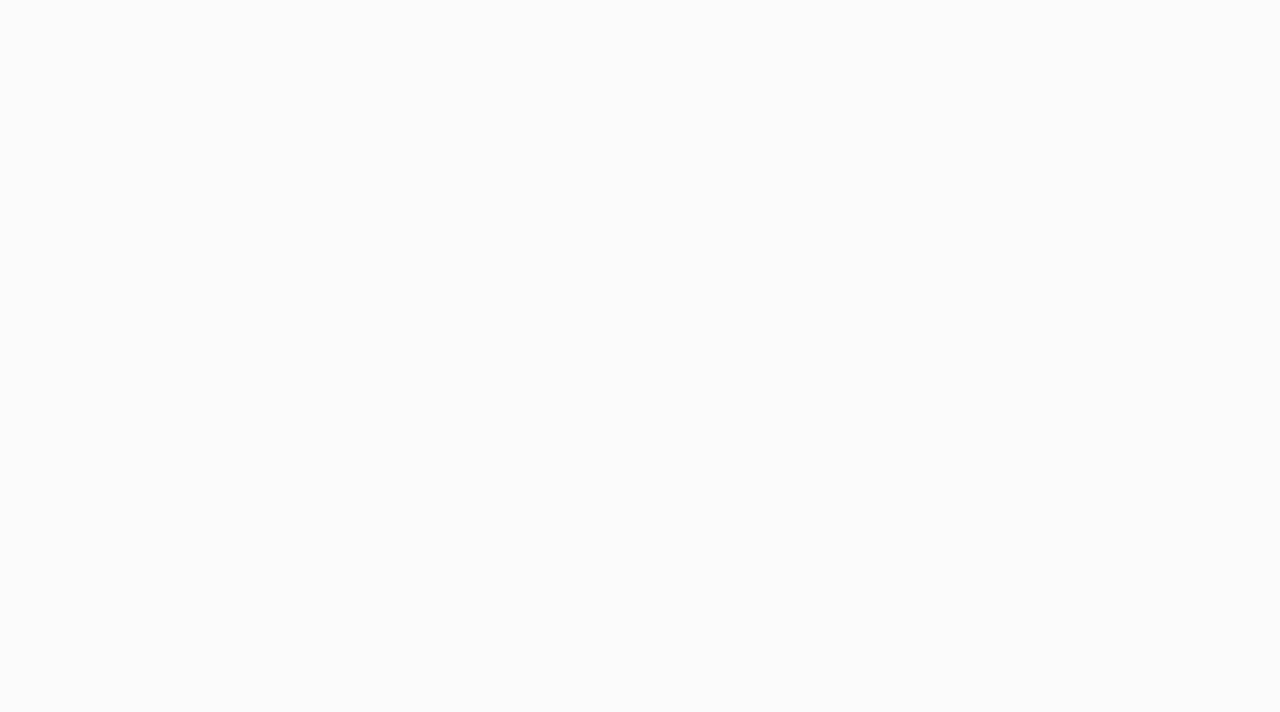 scroll, scrollTop: 0, scrollLeft: 0, axis: both 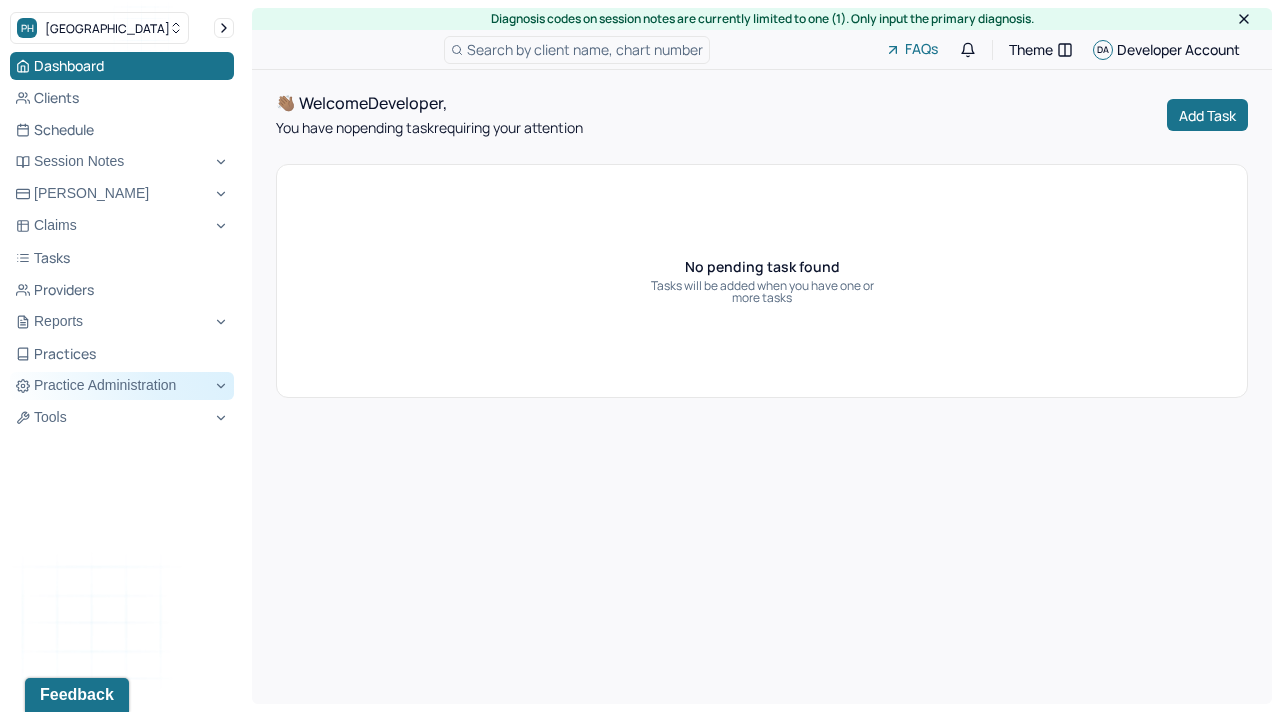 click on "Practice Administration" at bounding box center [122, 386] 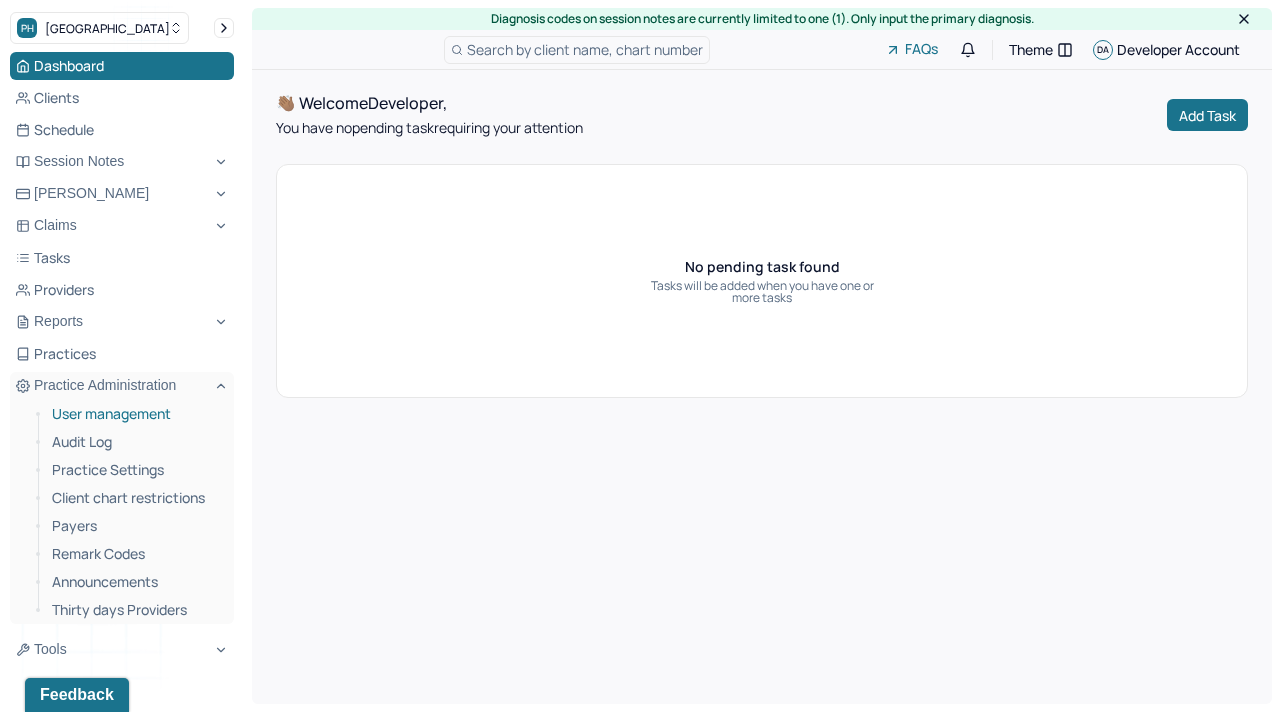 click on "User management" at bounding box center [135, 414] 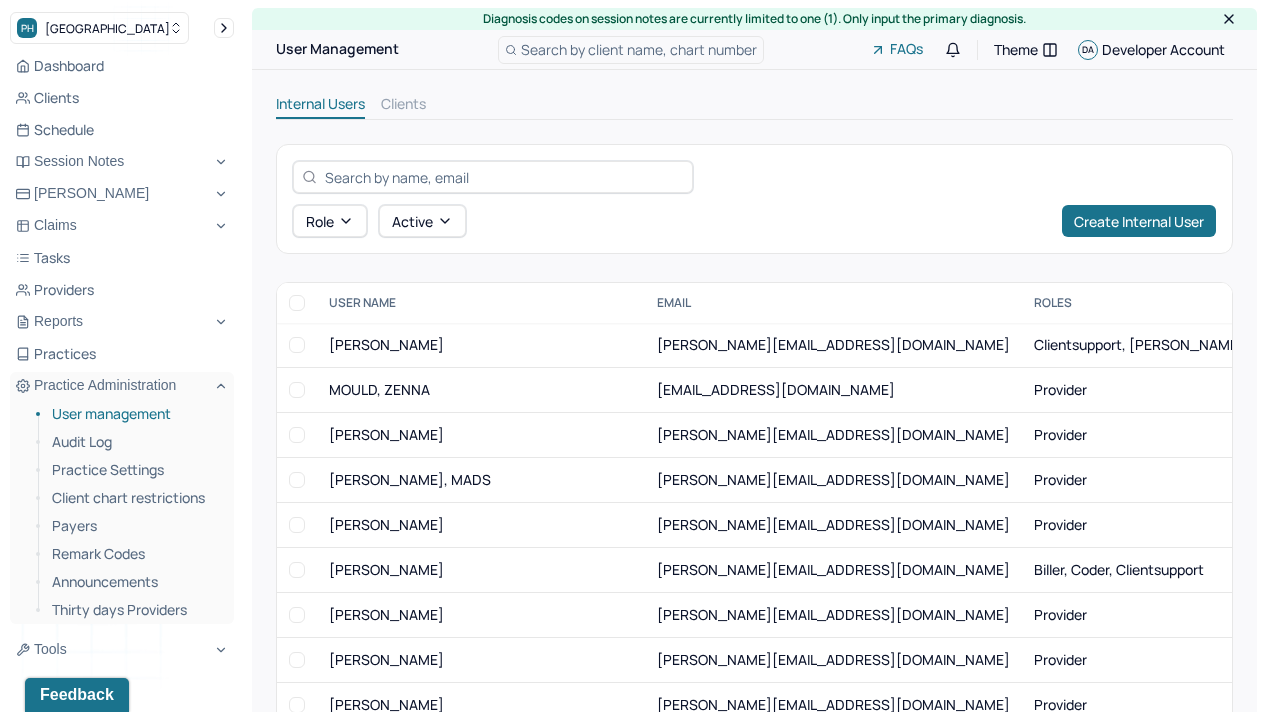 click at bounding box center (504, 177) 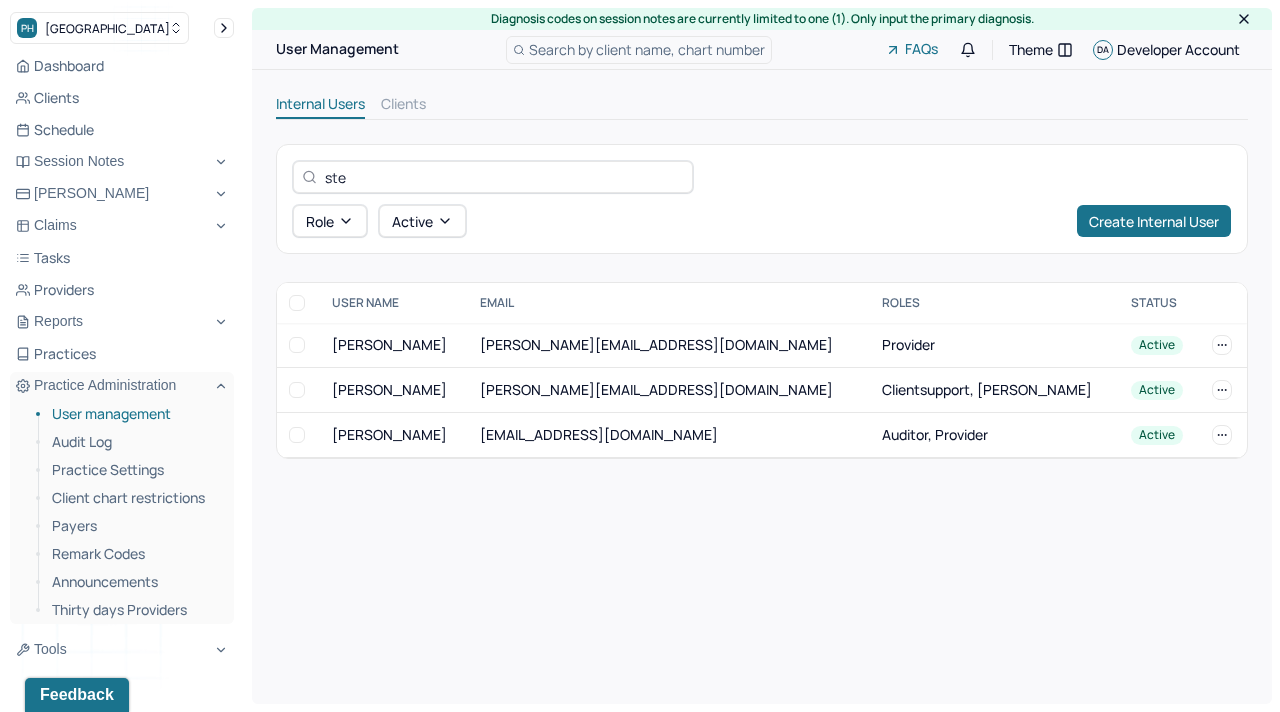 type on "ste" 